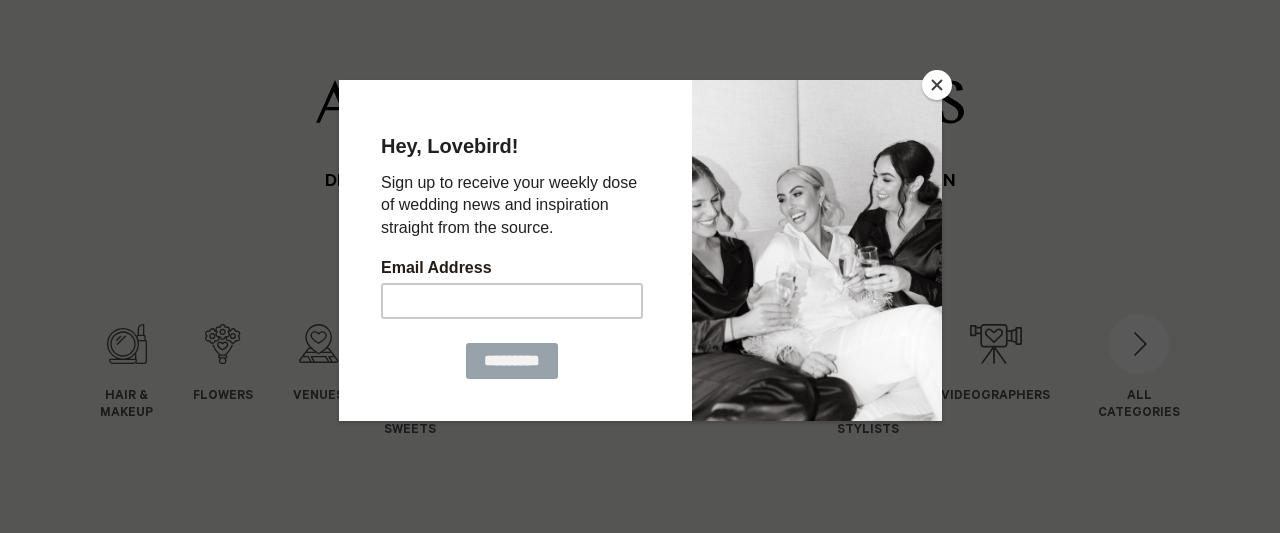 scroll, scrollTop: 0, scrollLeft: 0, axis: both 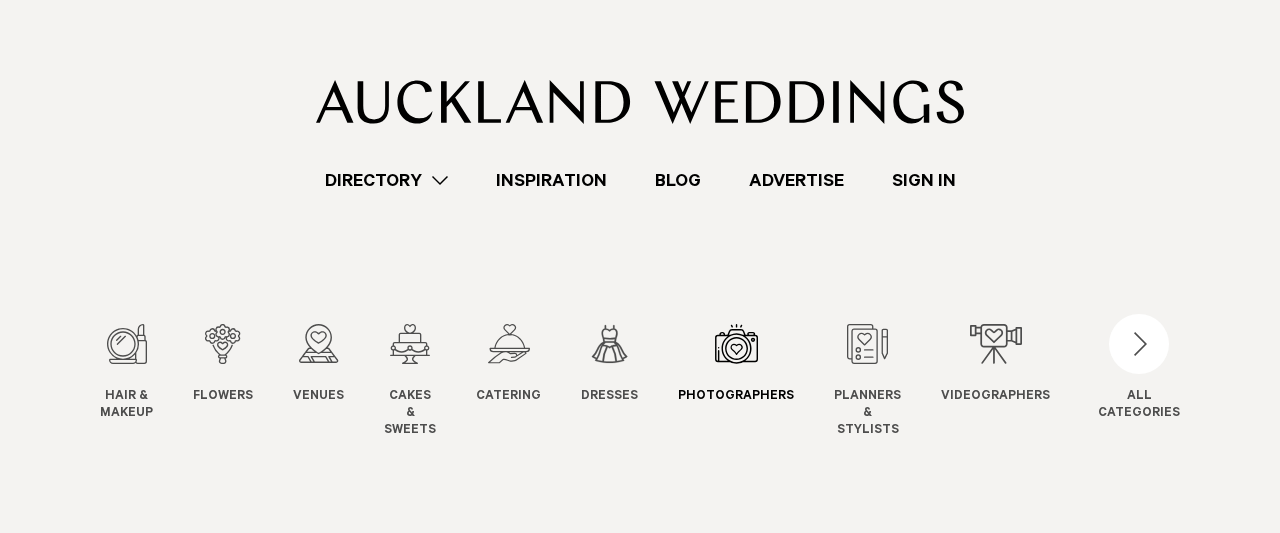 click at bounding box center [736, 344] 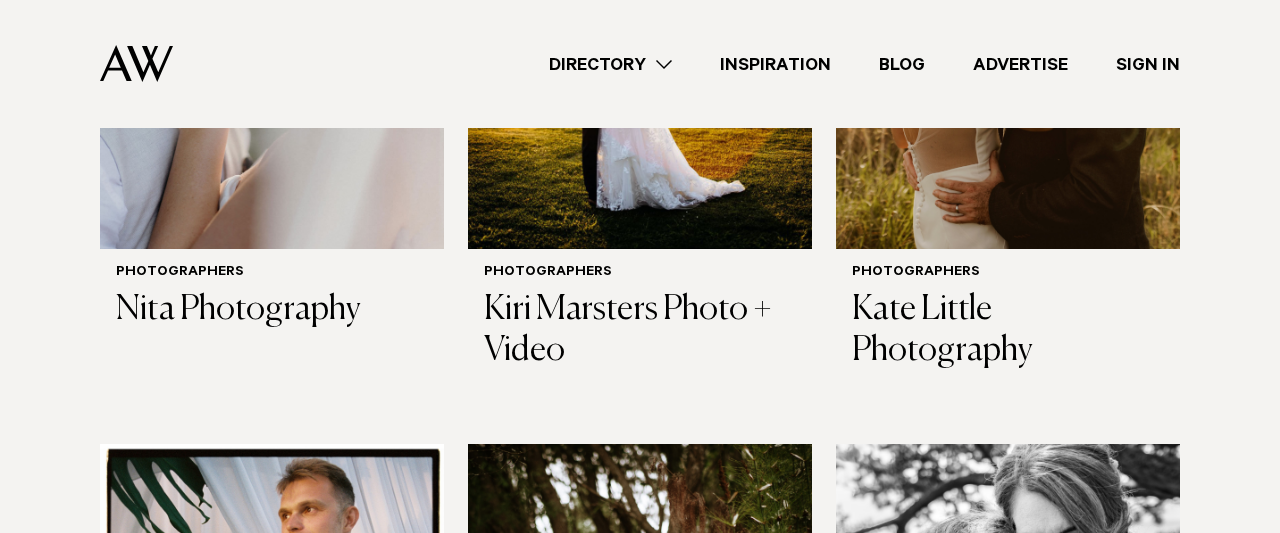 scroll, scrollTop: 3744, scrollLeft: 0, axis: vertical 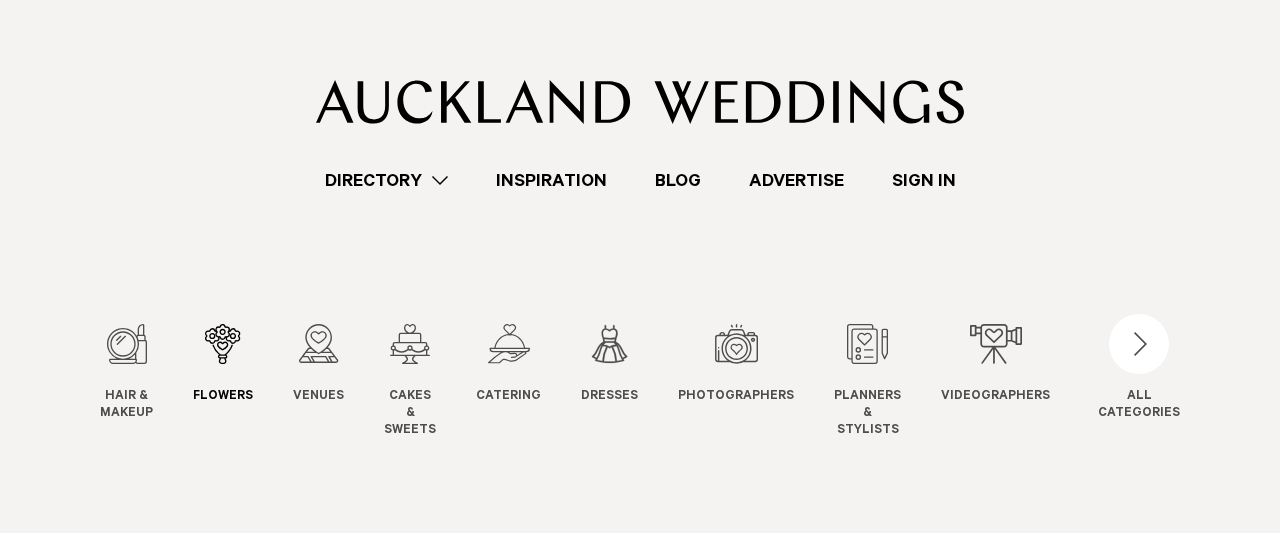 click at bounding box center (223, 344) 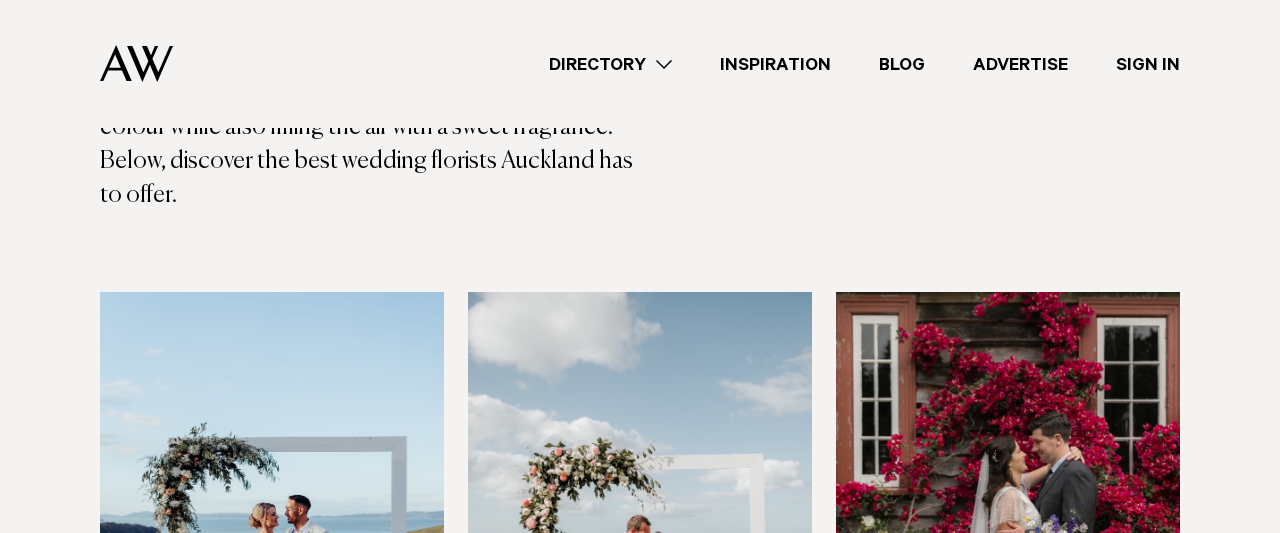 scroll, scrollTop: 520, scrollLeft: 0, axis: vertical 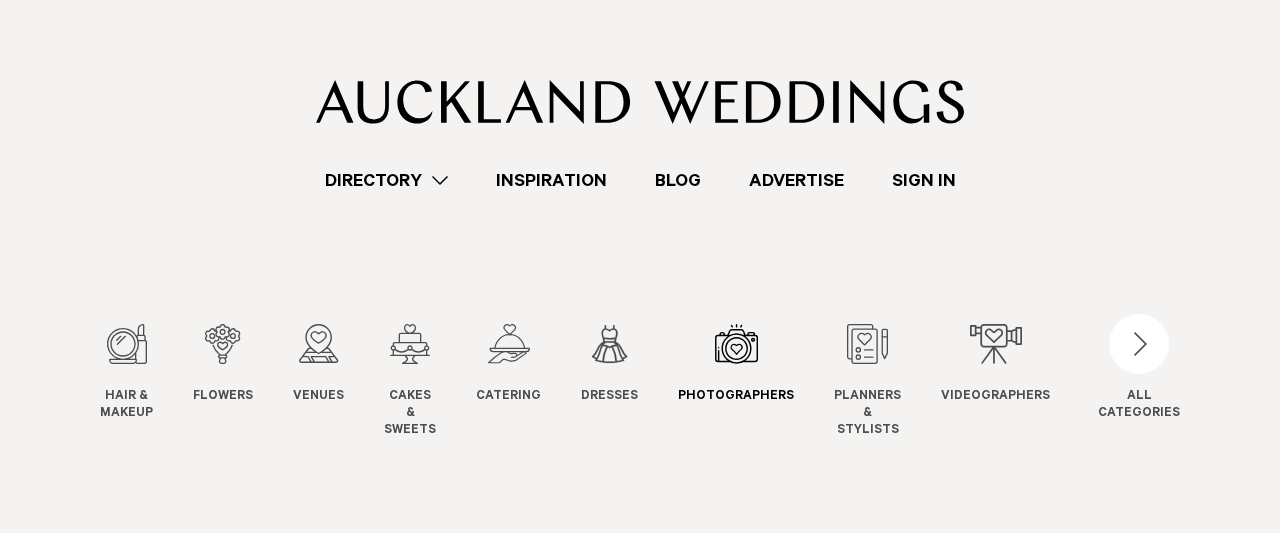 click at bounding box center [736, 344] 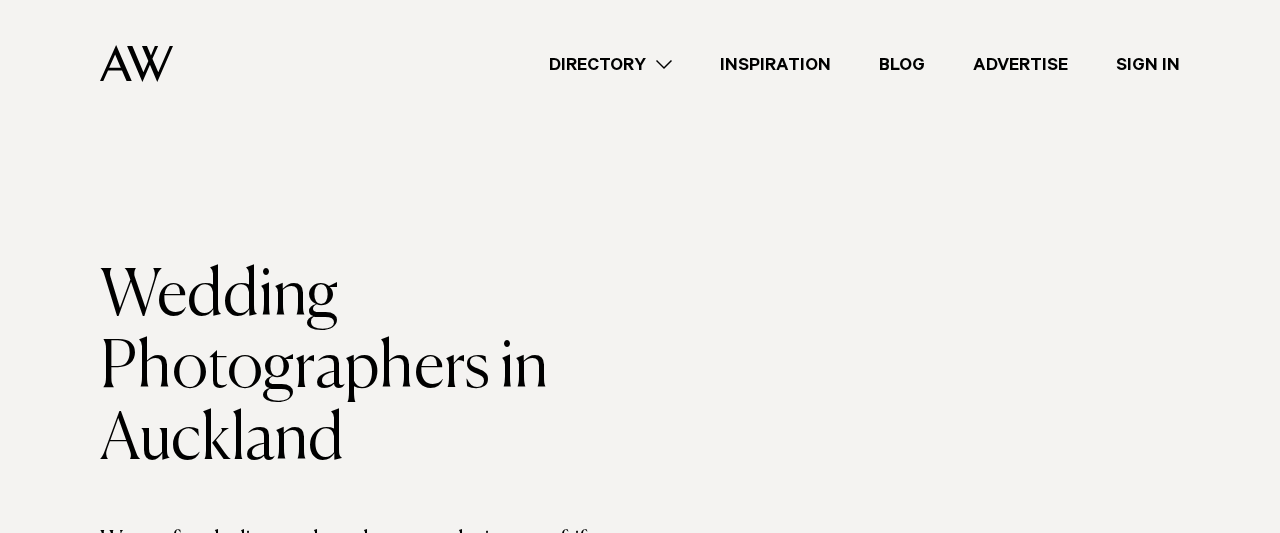 scroll, scrollTop: 0, scrollLeft: 0, axis: both 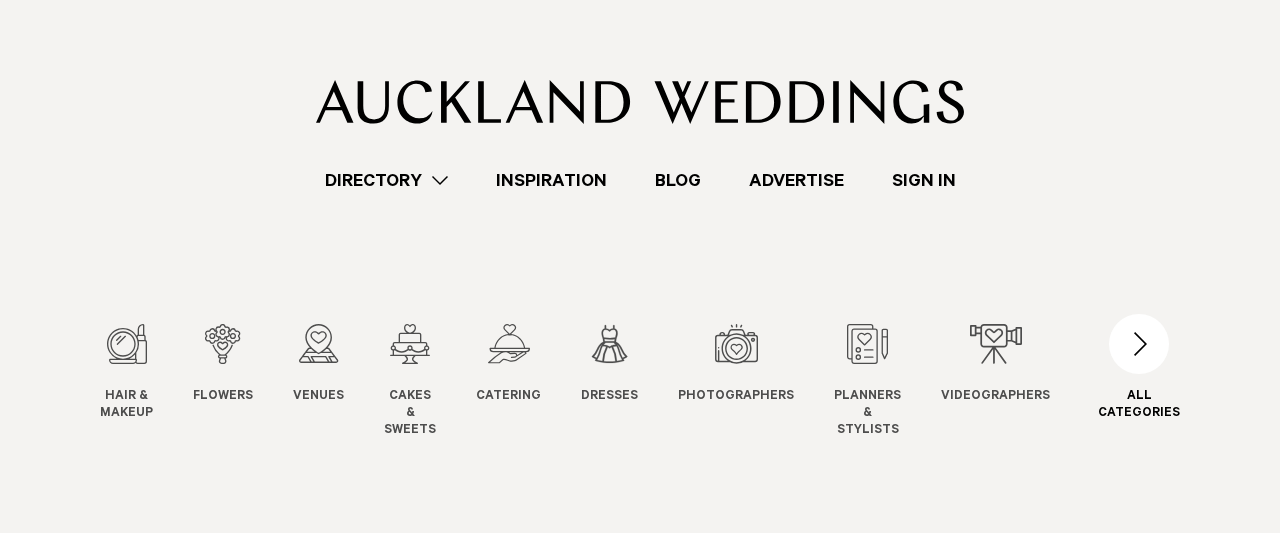 click at bounding box center (1139, 344) 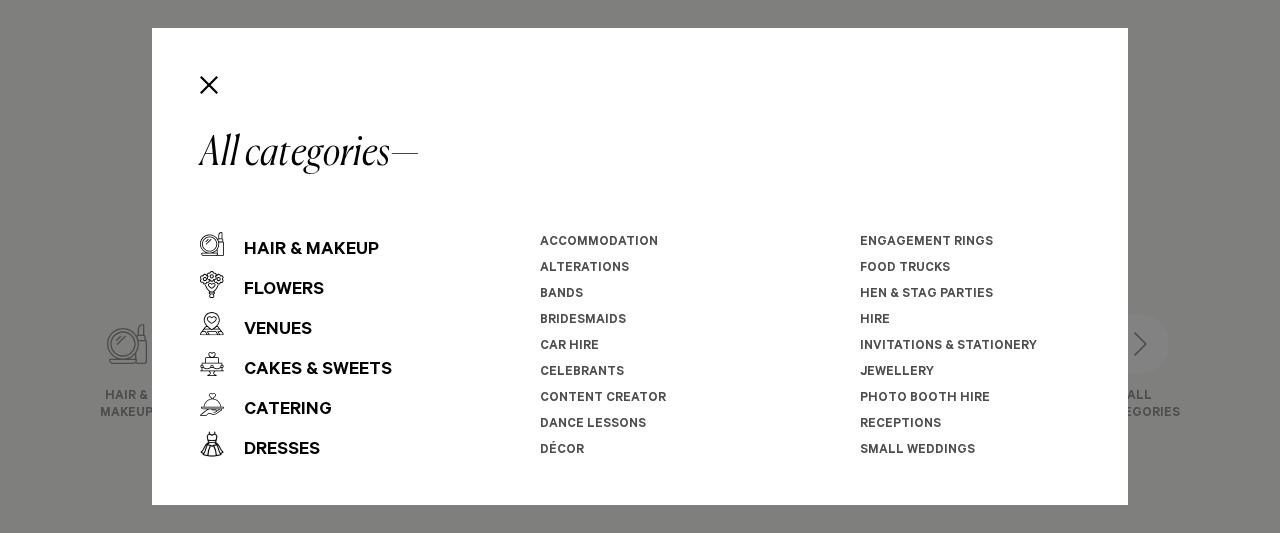 scroll, scrollTop: 132, scrollLeft: 0, axis: vertical 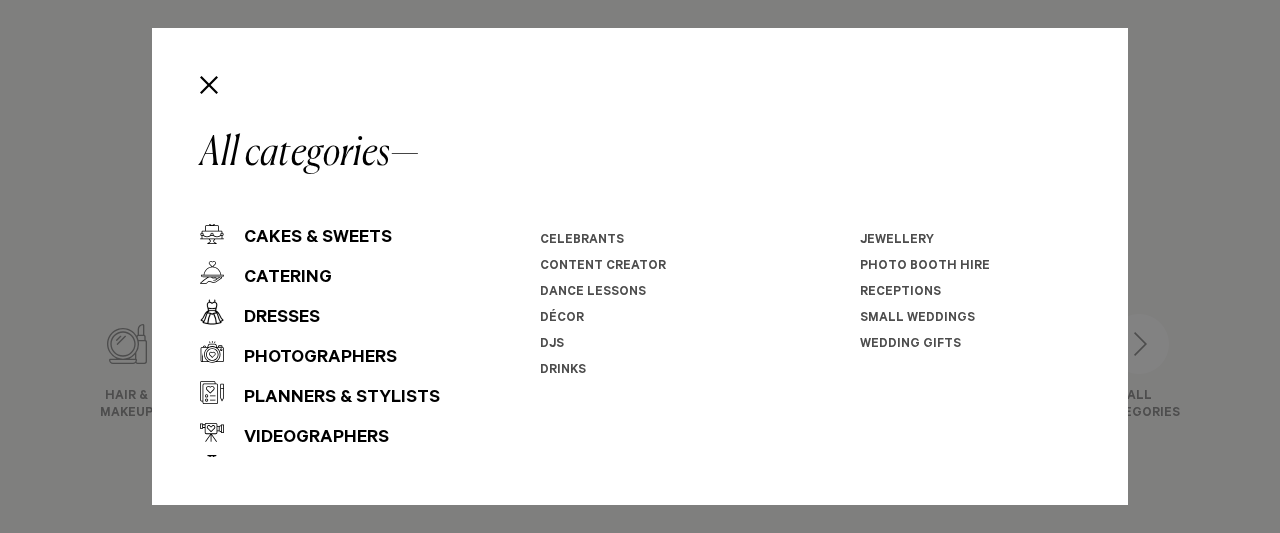 click on "Small Weddings" at bounding box center [970, 319] 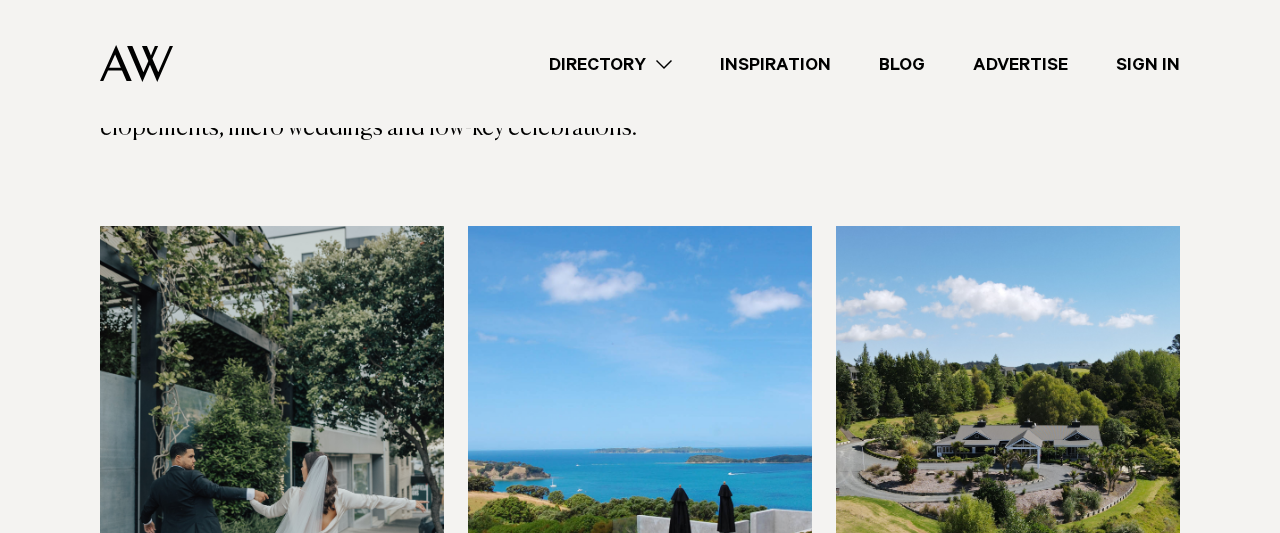 scroll, scrollTop: 0, scrollLeft: 0, axis: both 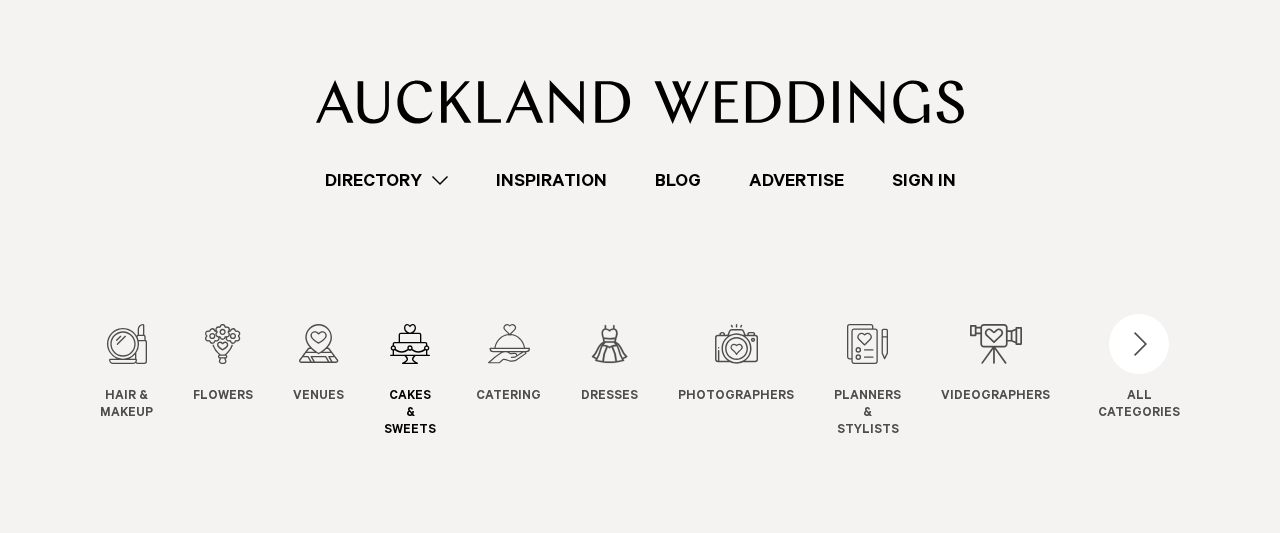 click at bounding box center (410, 344) 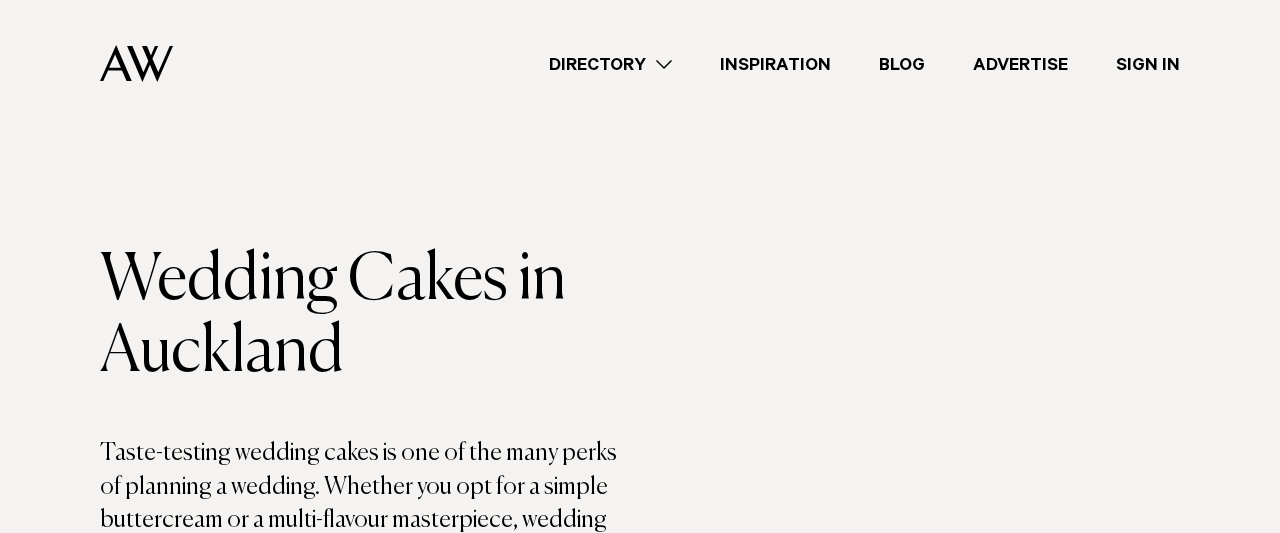 scroll, scrollTop: 0, scrollLeft: 0, axis: both 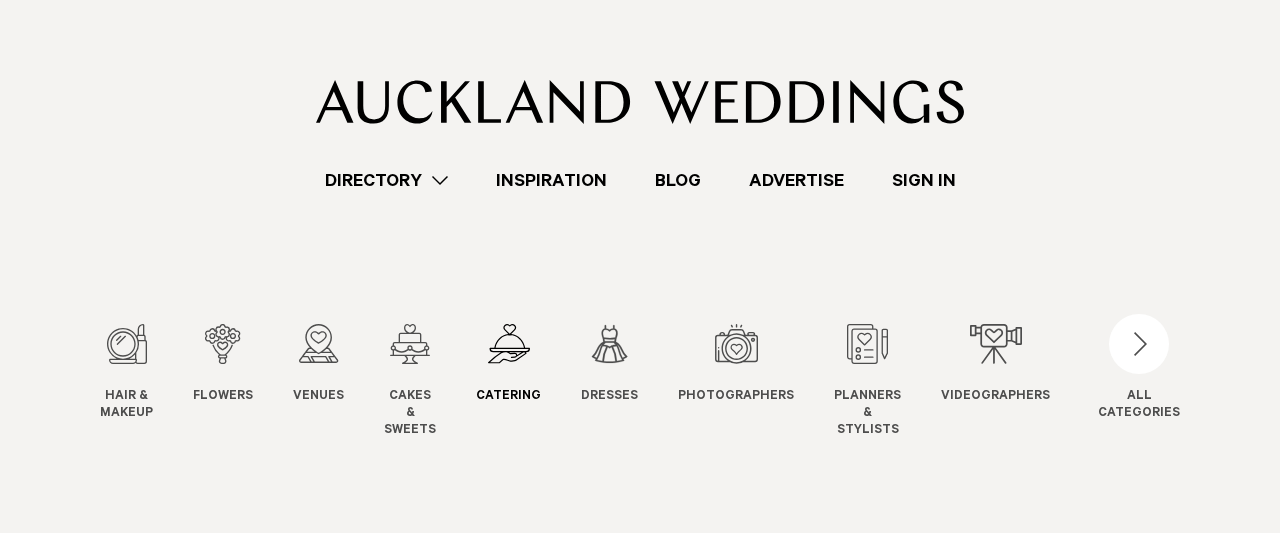 click at bounding box center [508, 344] 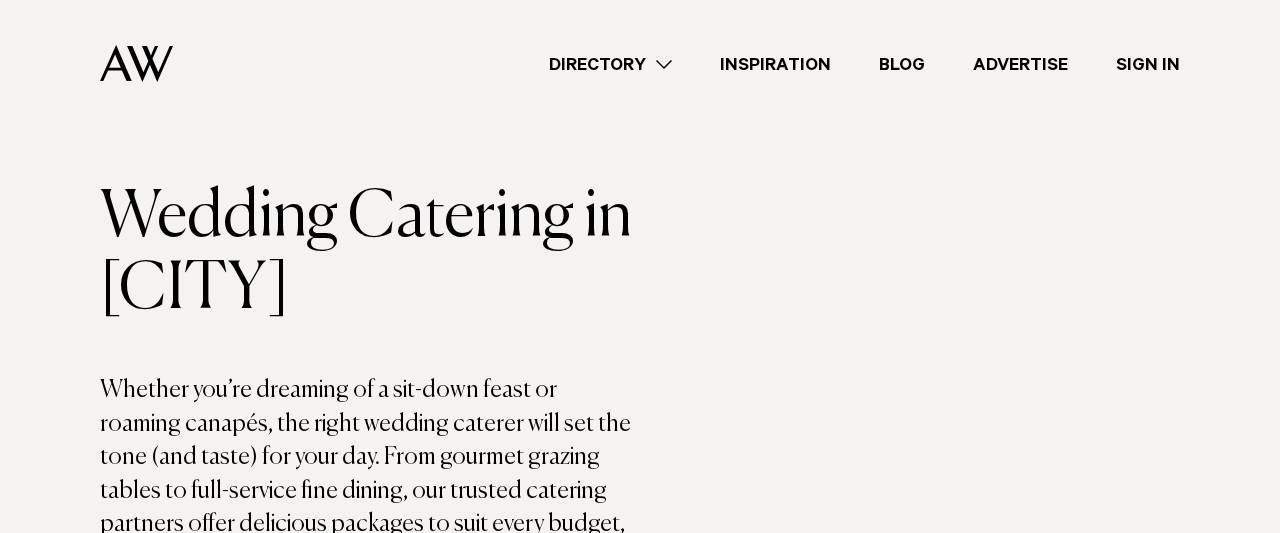 scroll, scrollTop: 0, scrollLeft: 0, axis: both 